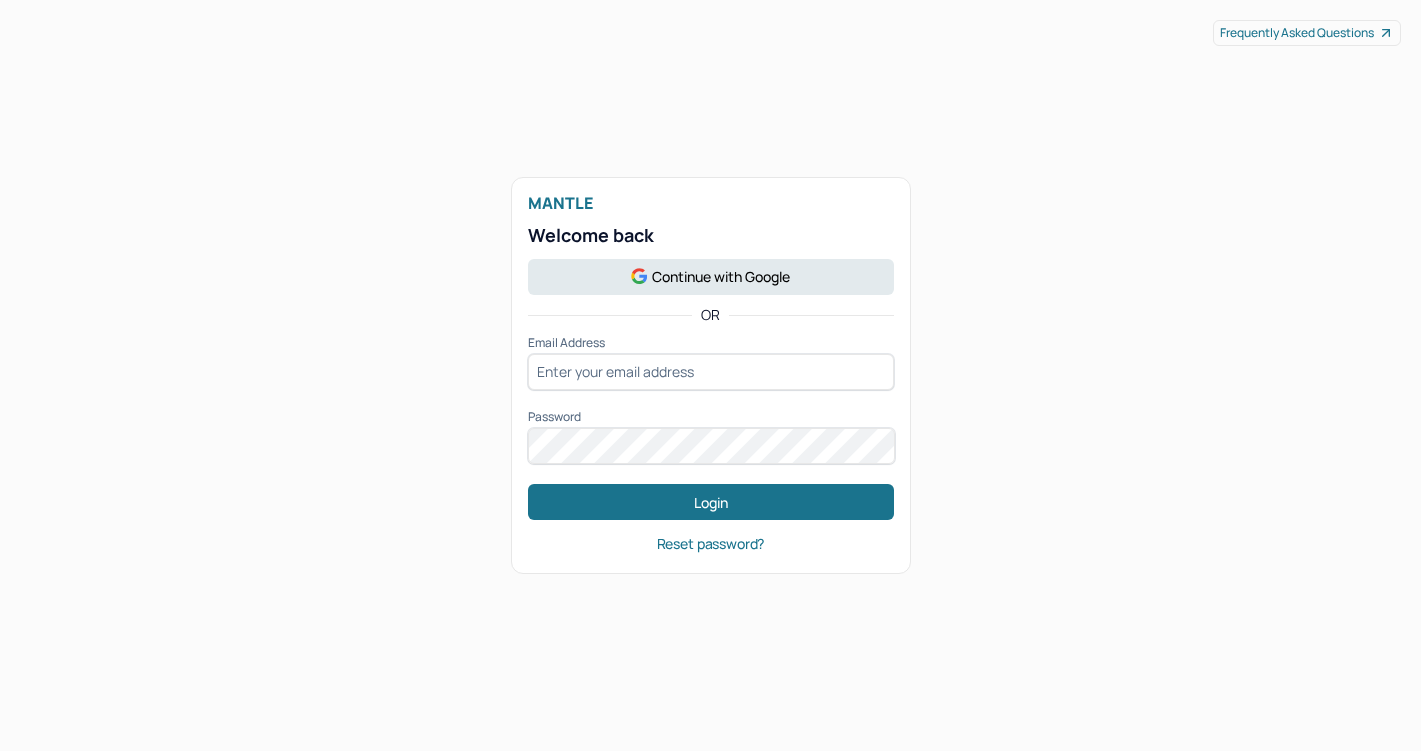 scroll, scrollTop: 0, scrollLeft: 0, axis: both 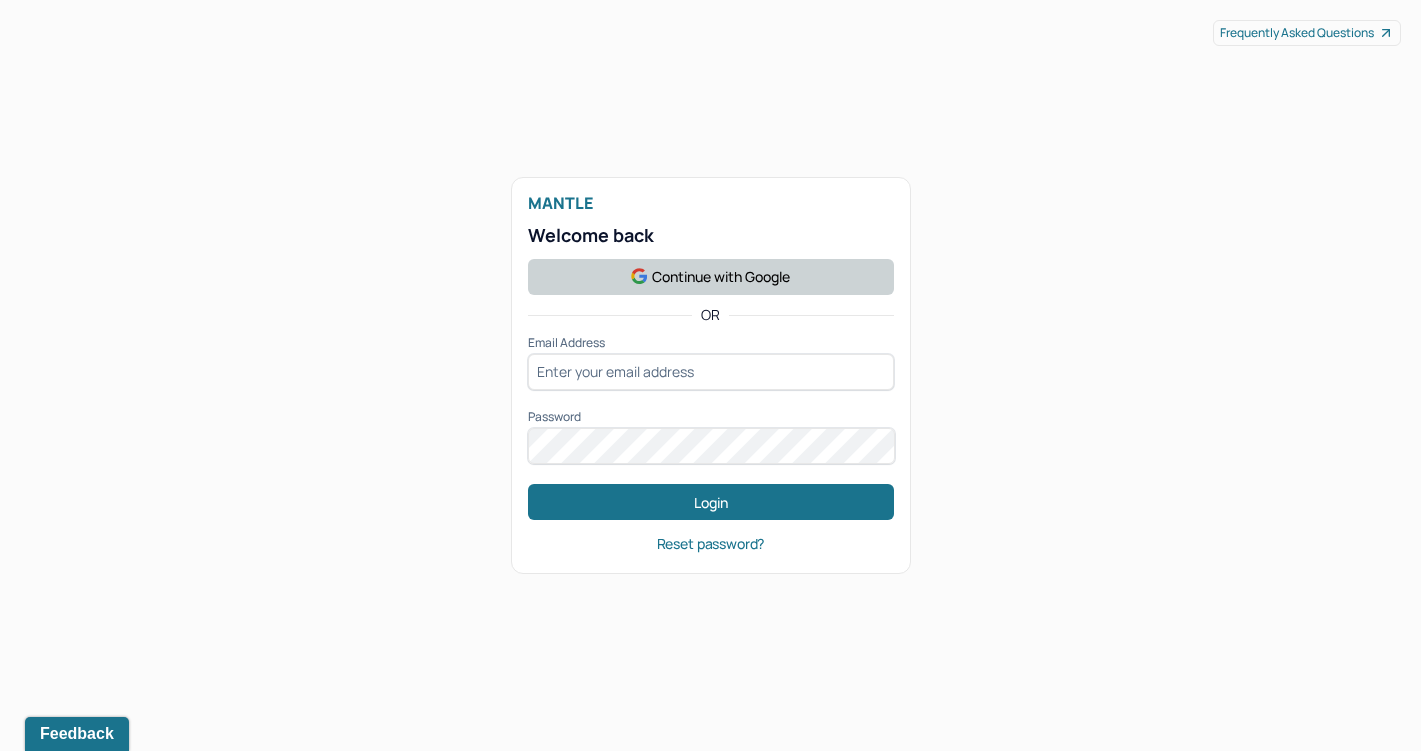 click on "Continue with Google" at bounding box center [711, 277] 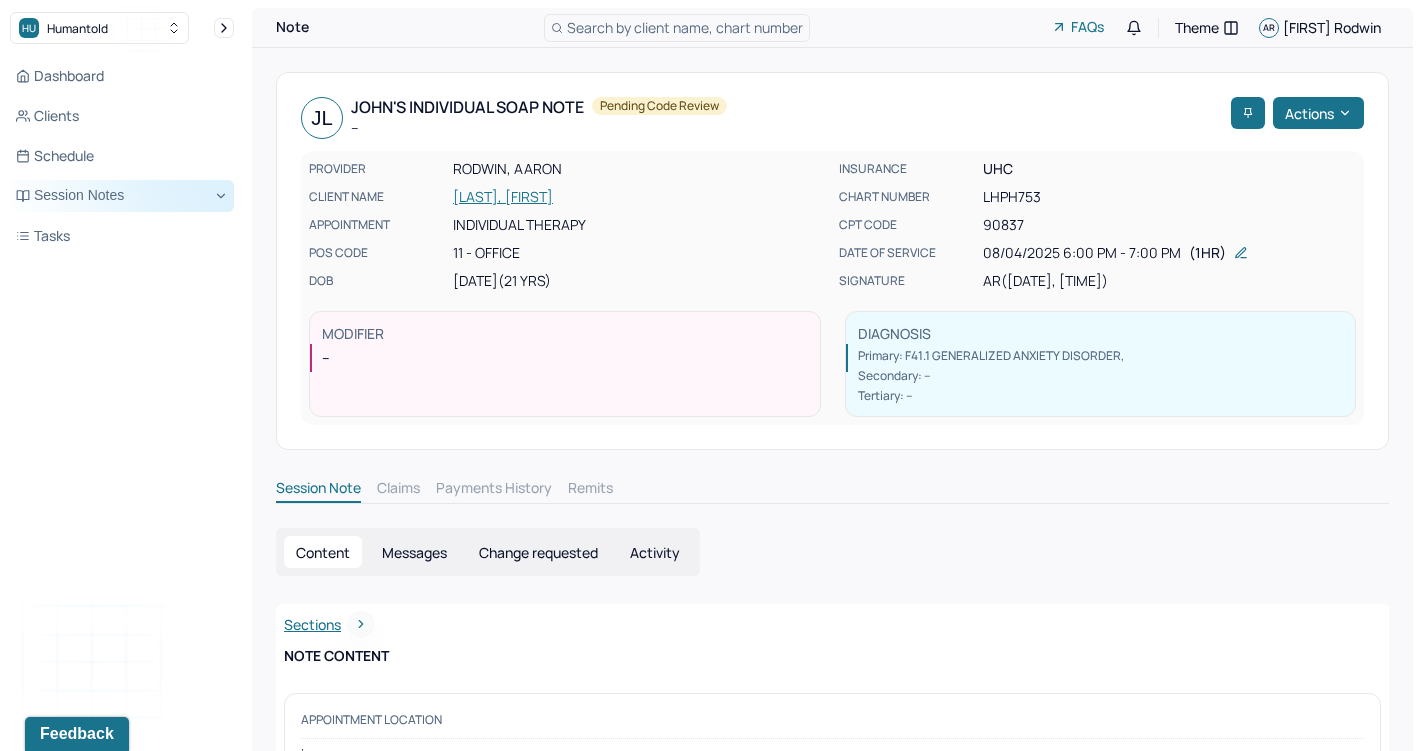 click on "Session Notes" at bounding box center (122, 196) 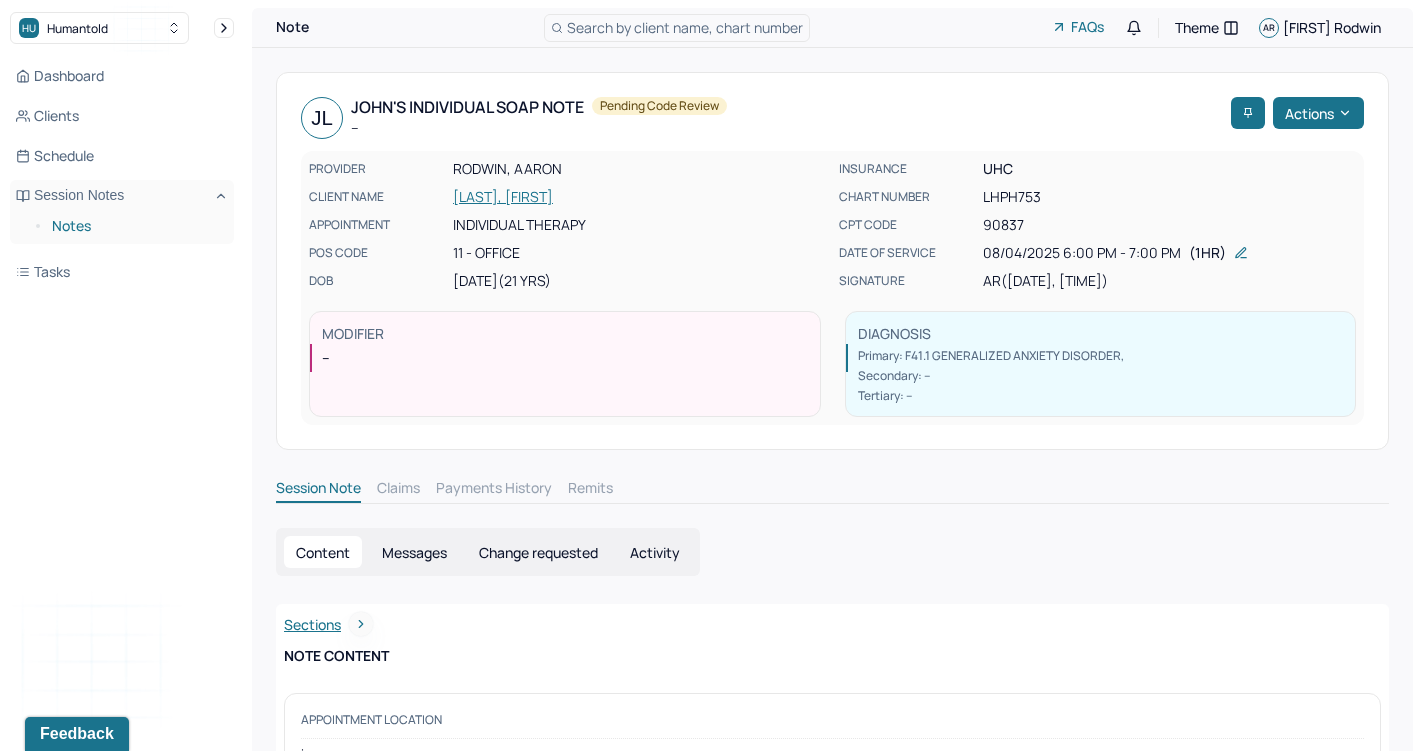 click on "Notes" at bounding box center [135, 226] 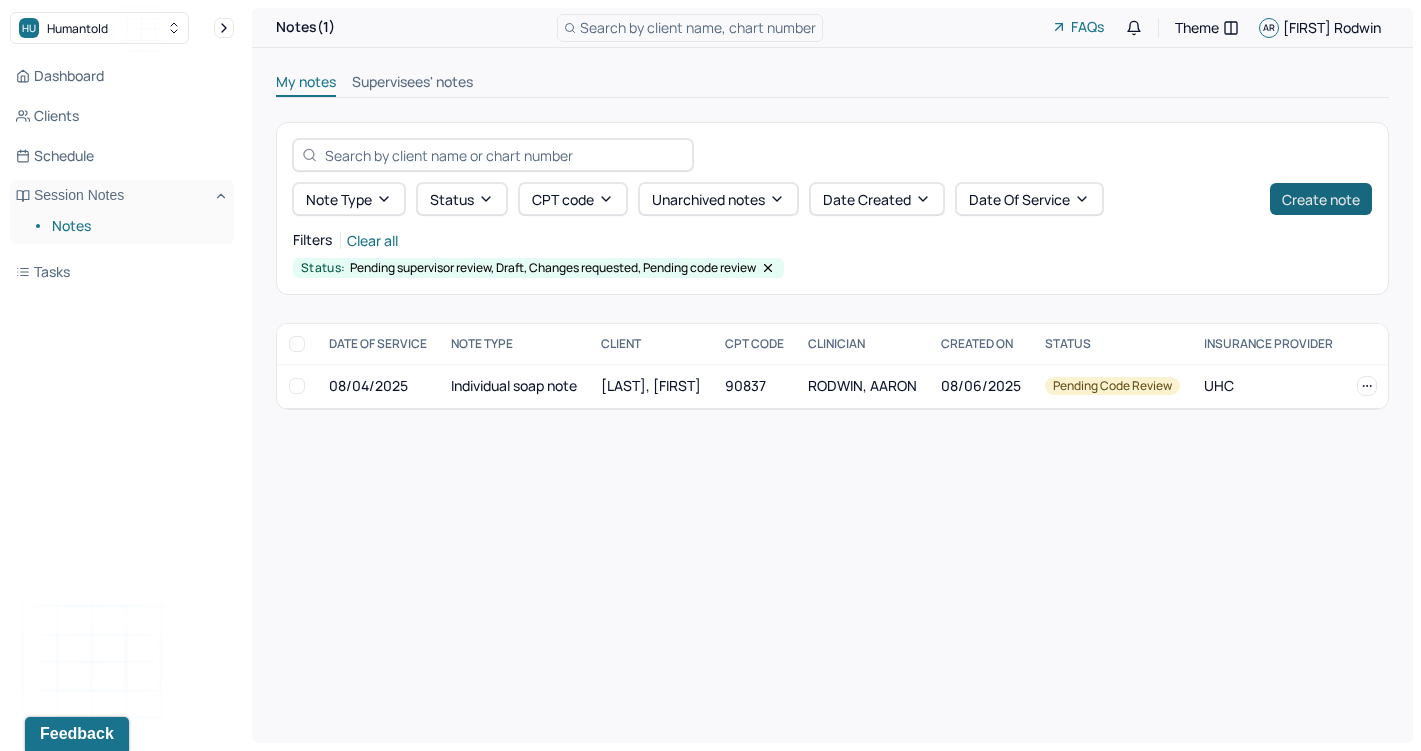click on "Create note" at bounding box center (1321, 199) 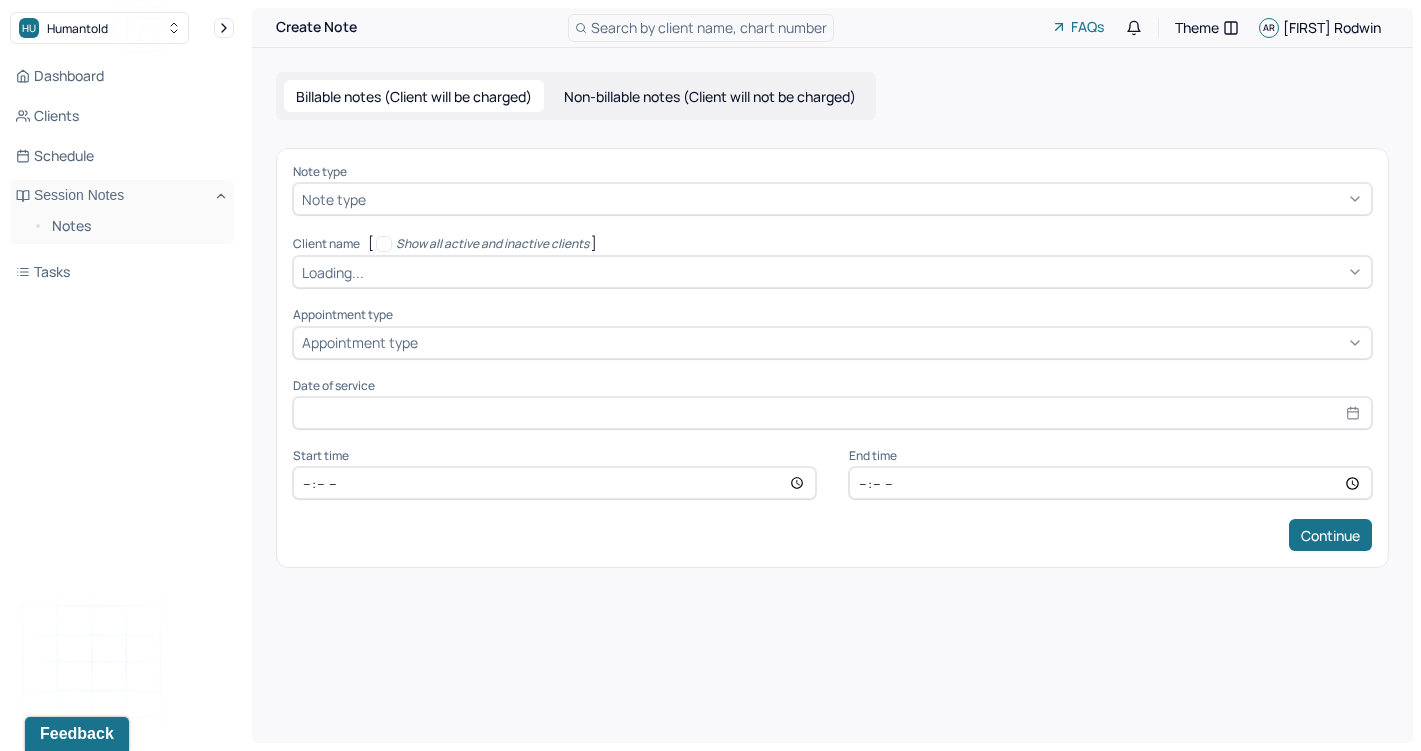 click at bounding box center (866, 199) 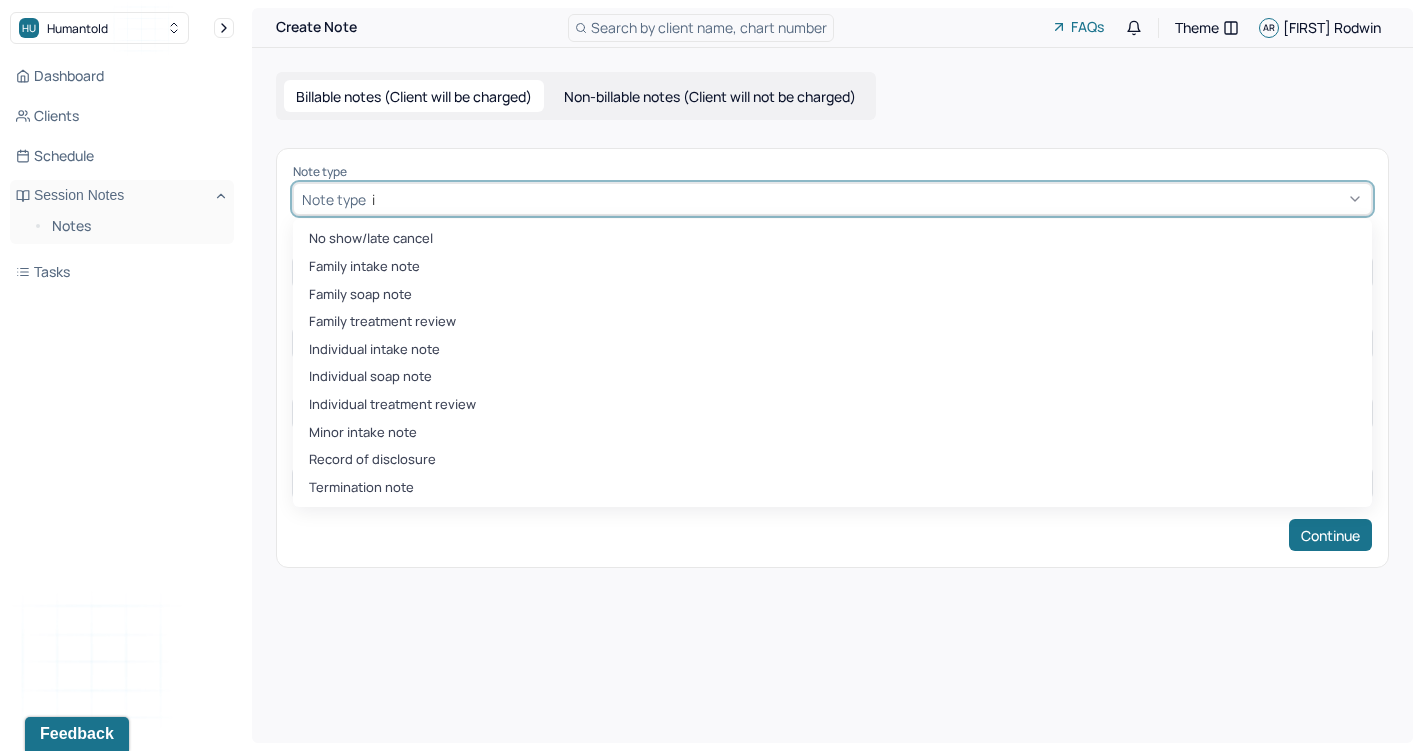 type on "in" 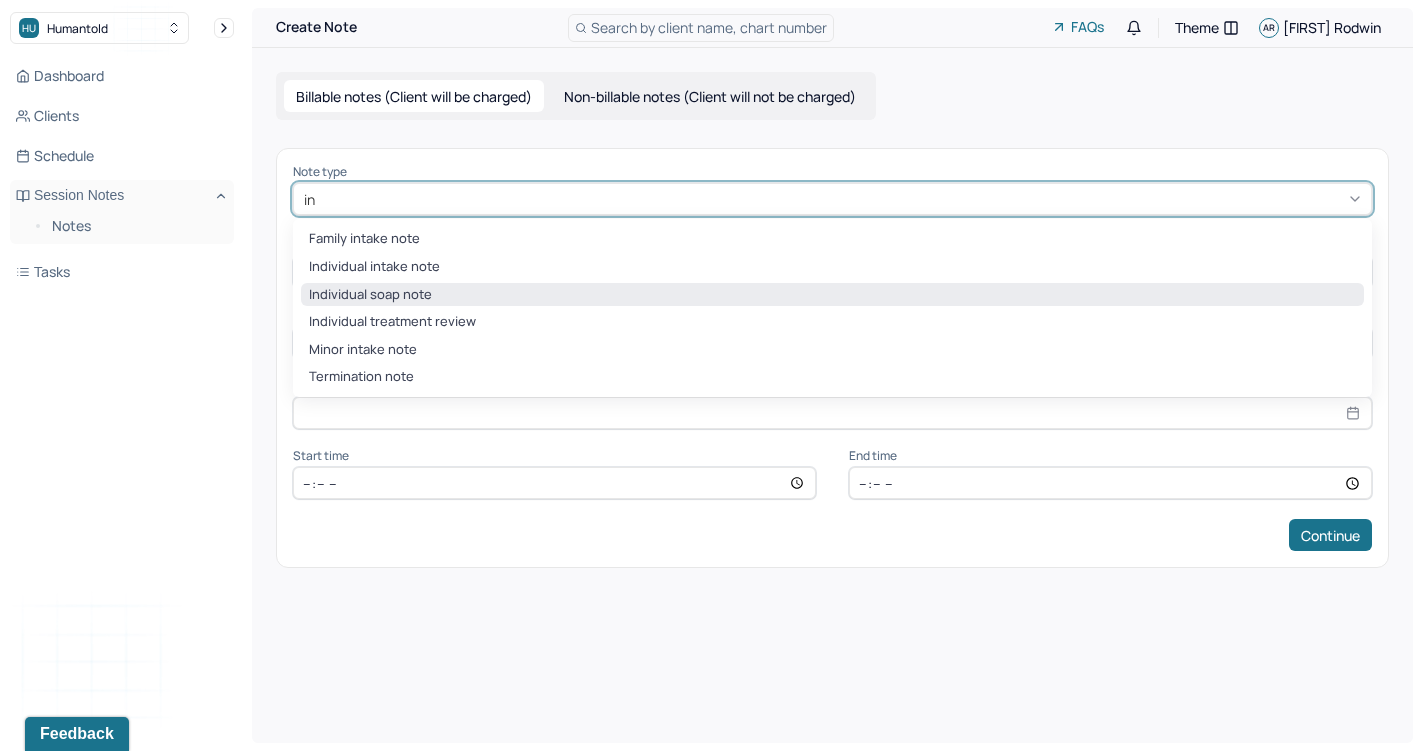 click on "Individual soap note" at bounding box center (832, 295) 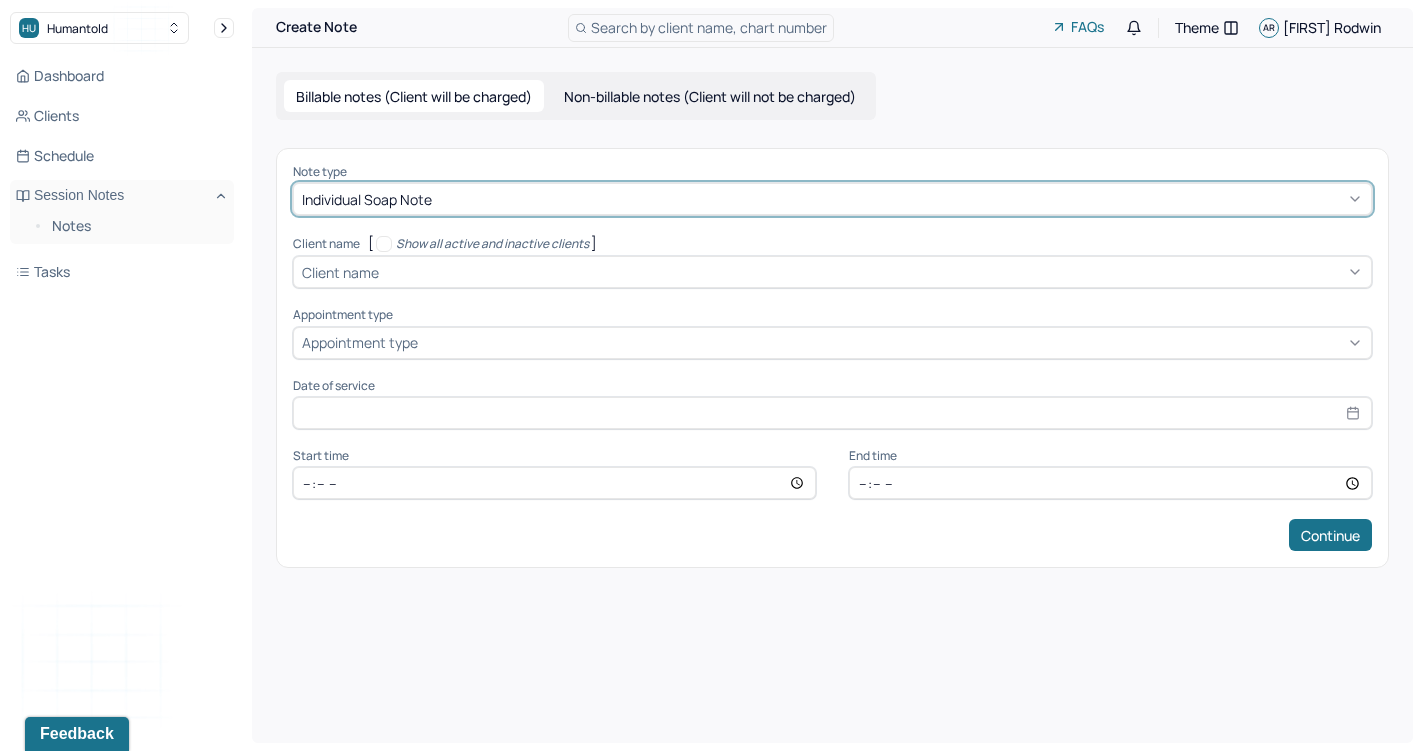 drag, startPoint x: 423, startPoint y: 273, endPoint x: 438, endPoint y: 246, distance: 30.88689 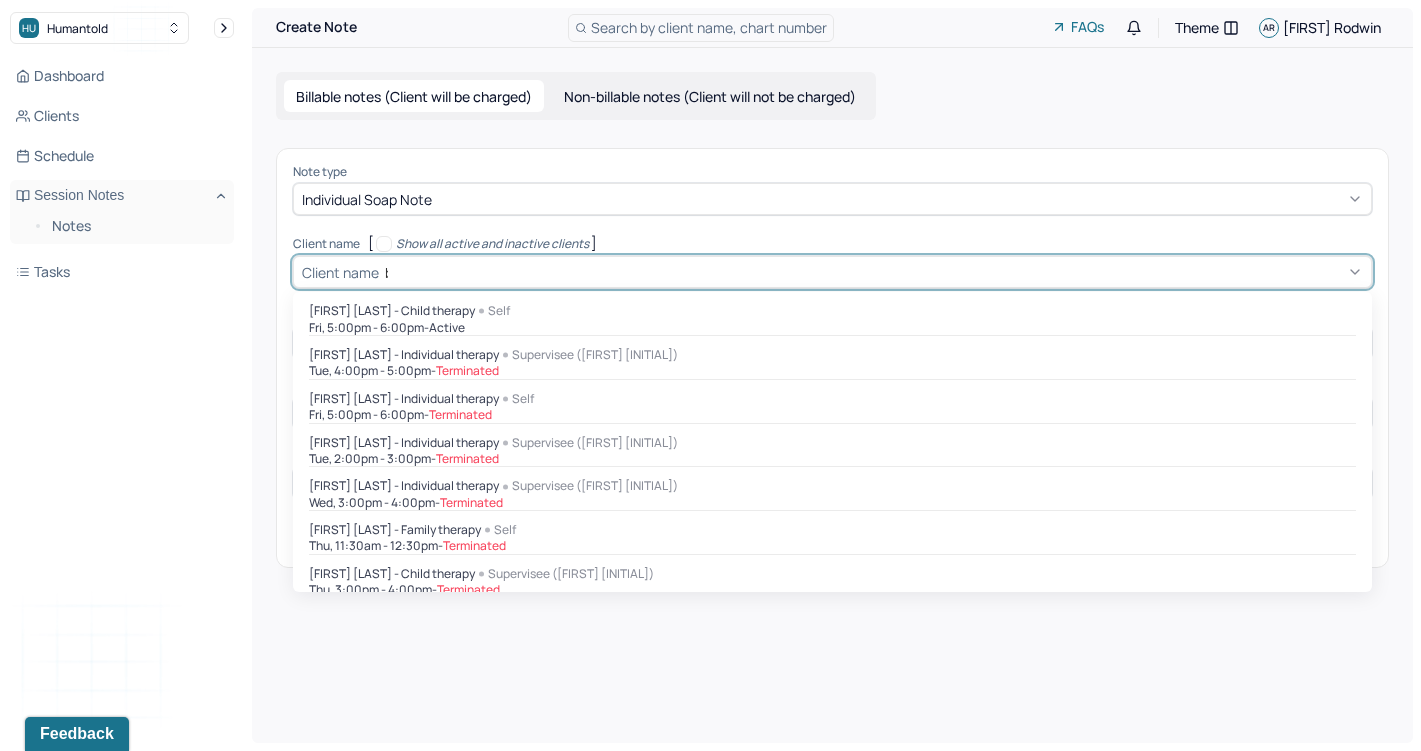 type on "[FIRST]" 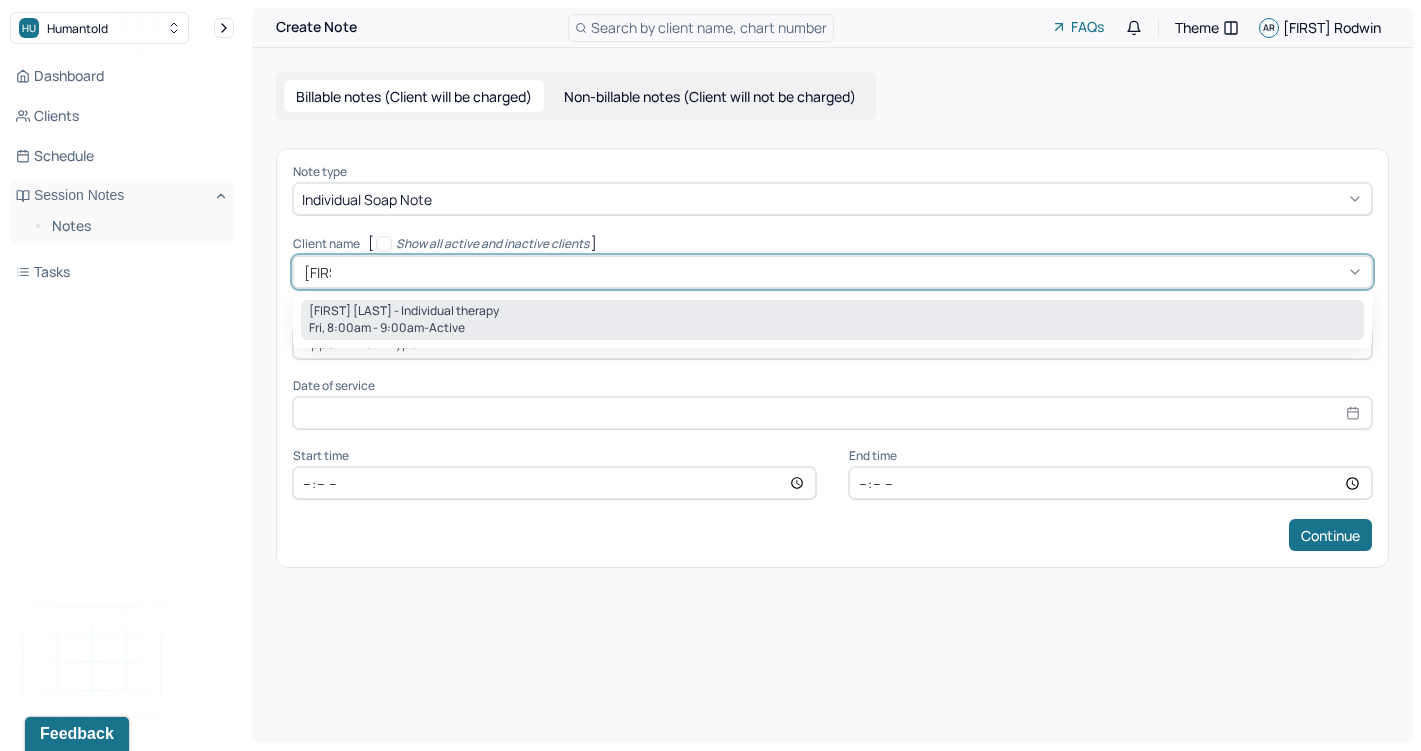 click on "[FIRST] [LAST] - Individual therapy" at bounding box center (404, 311) 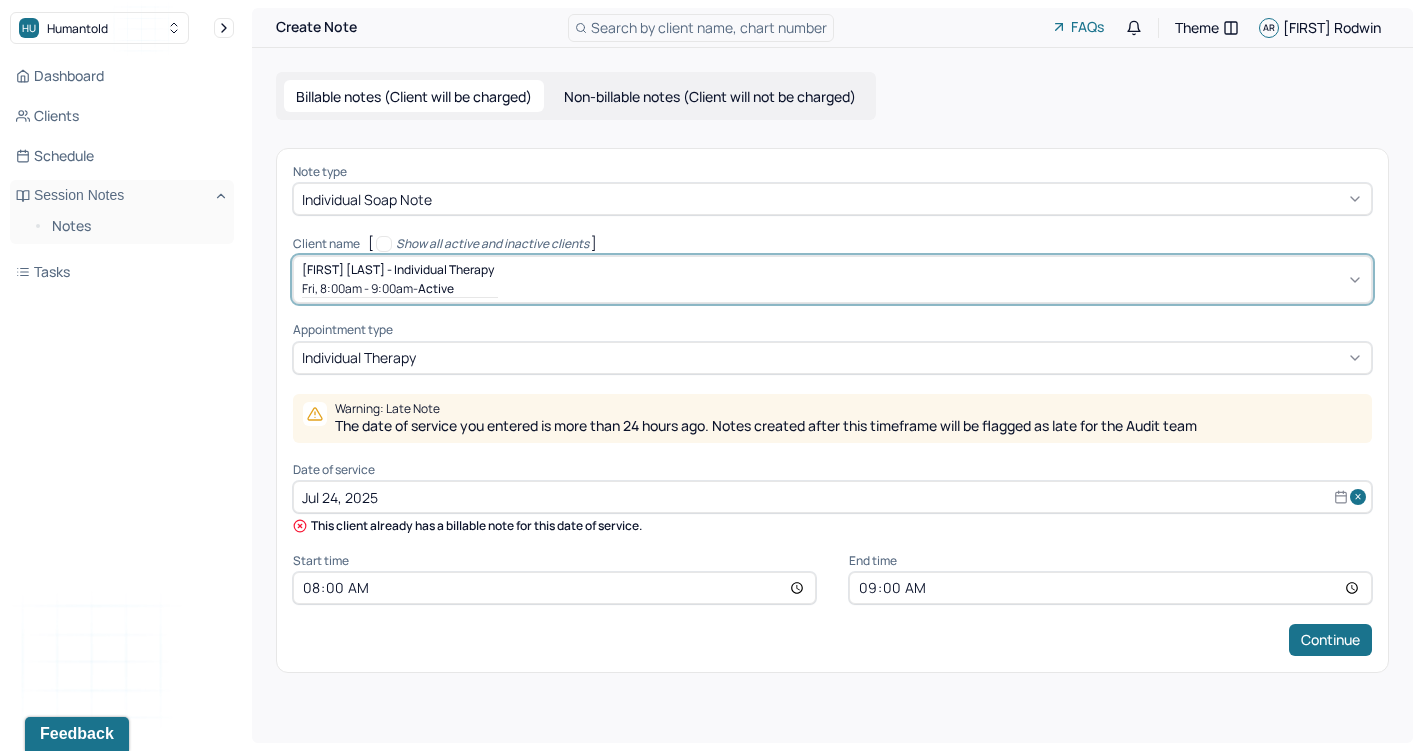click on "Jul 24, 2025" at bounding box center [832, 497] 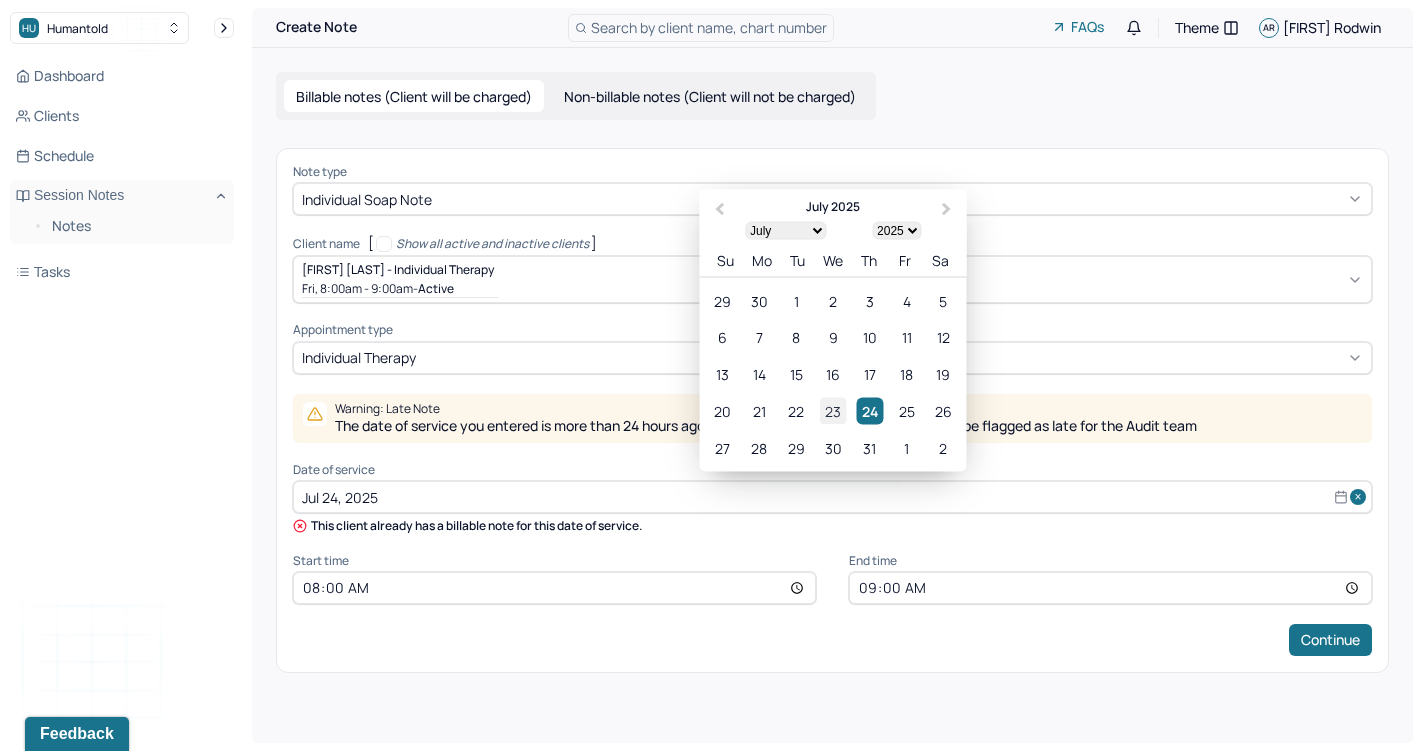 click on "23" at bounding box center (832, 411) 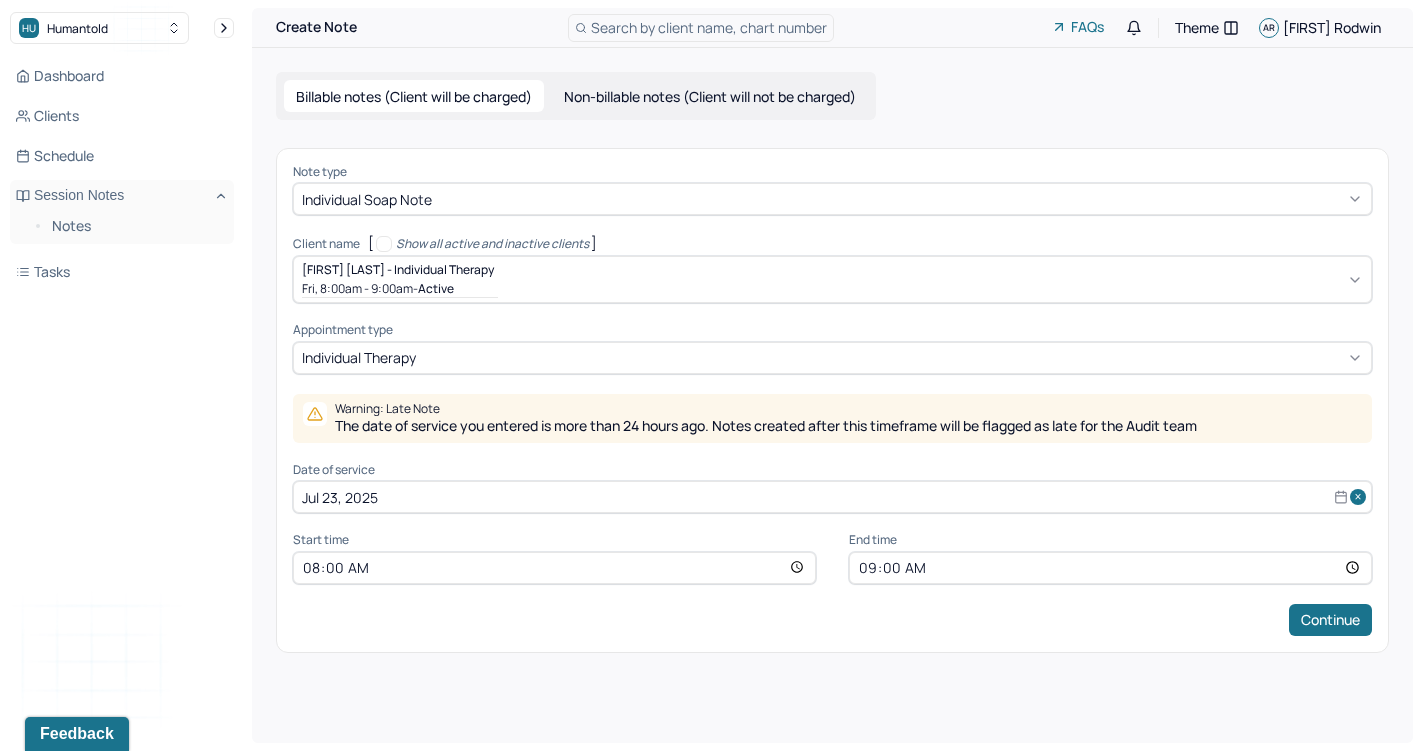 click on "08:00" at bounding box center [554, 568] 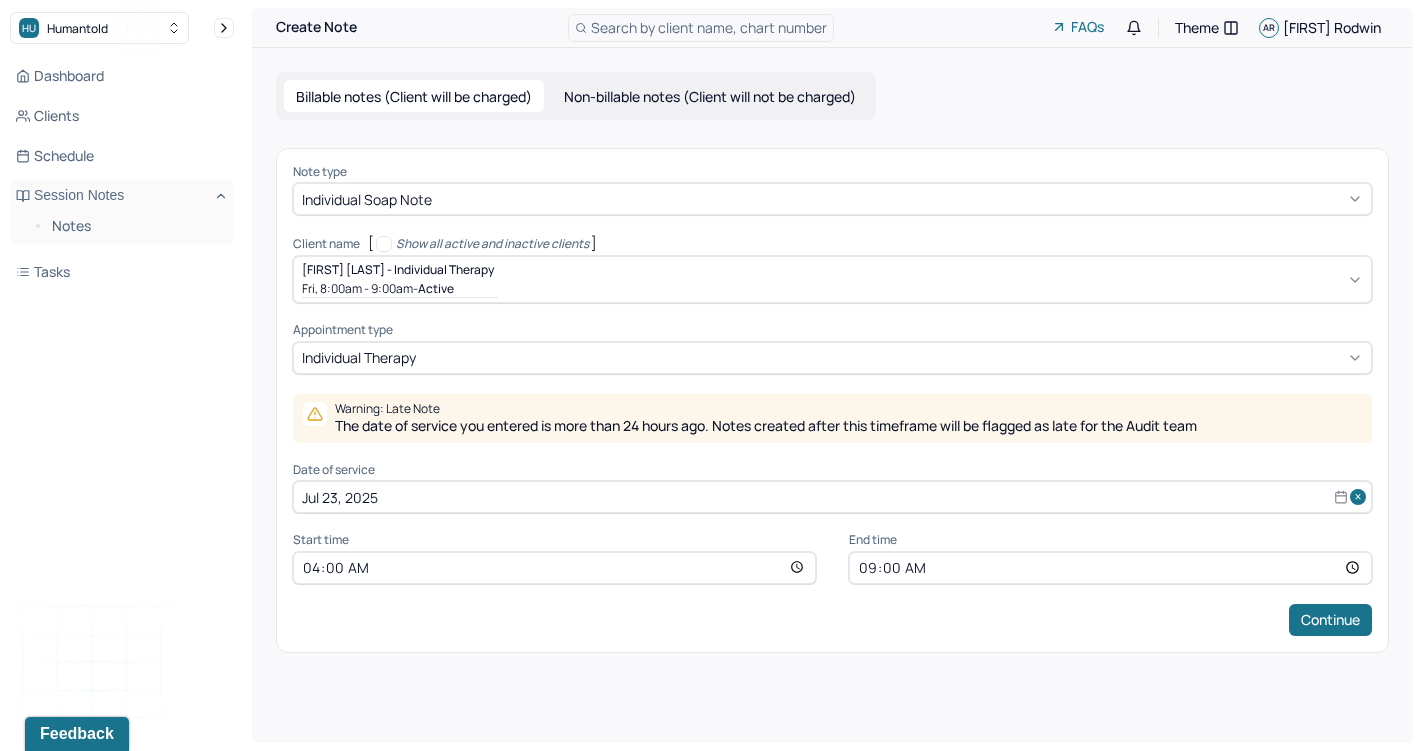 click on "04:00" at bounding box center (554, 568) 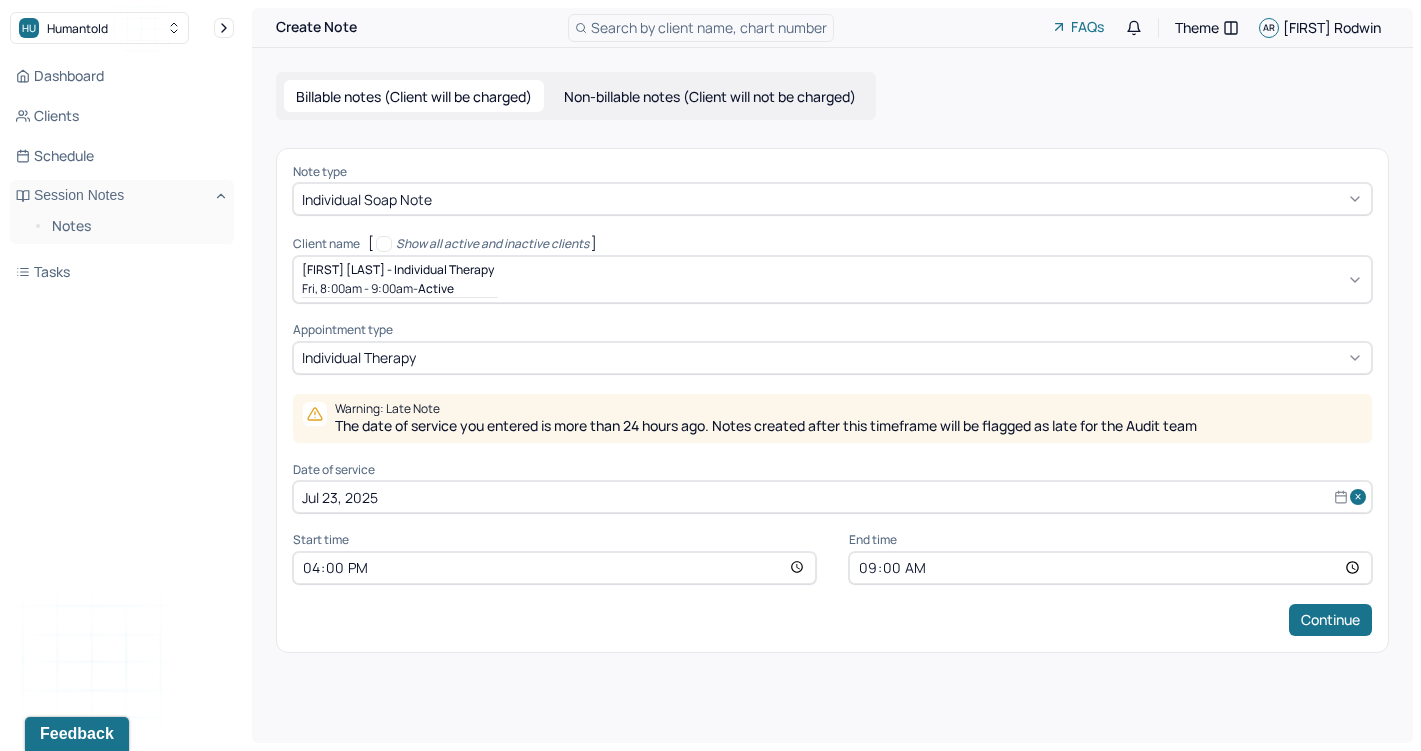 type on "16:00" 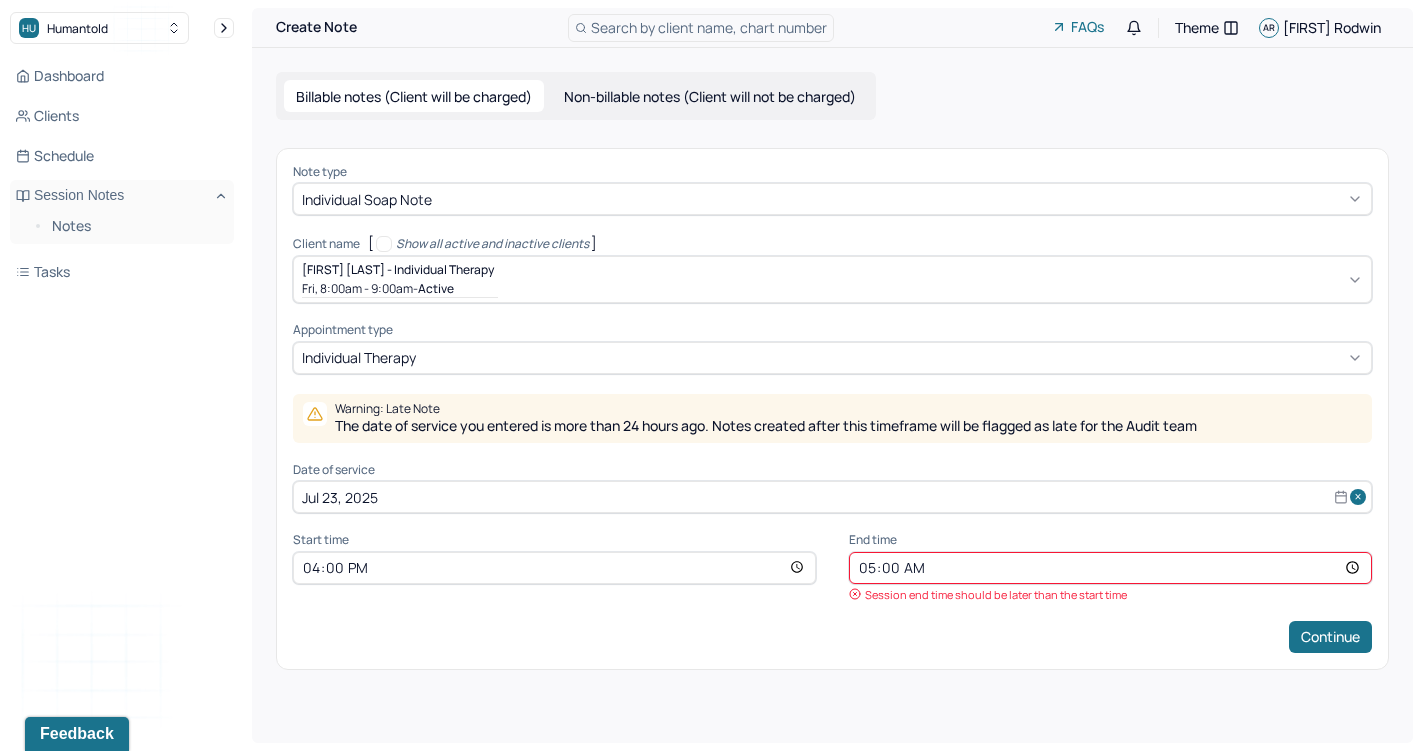 click on "05:00" at bounding box center [1110, 568] 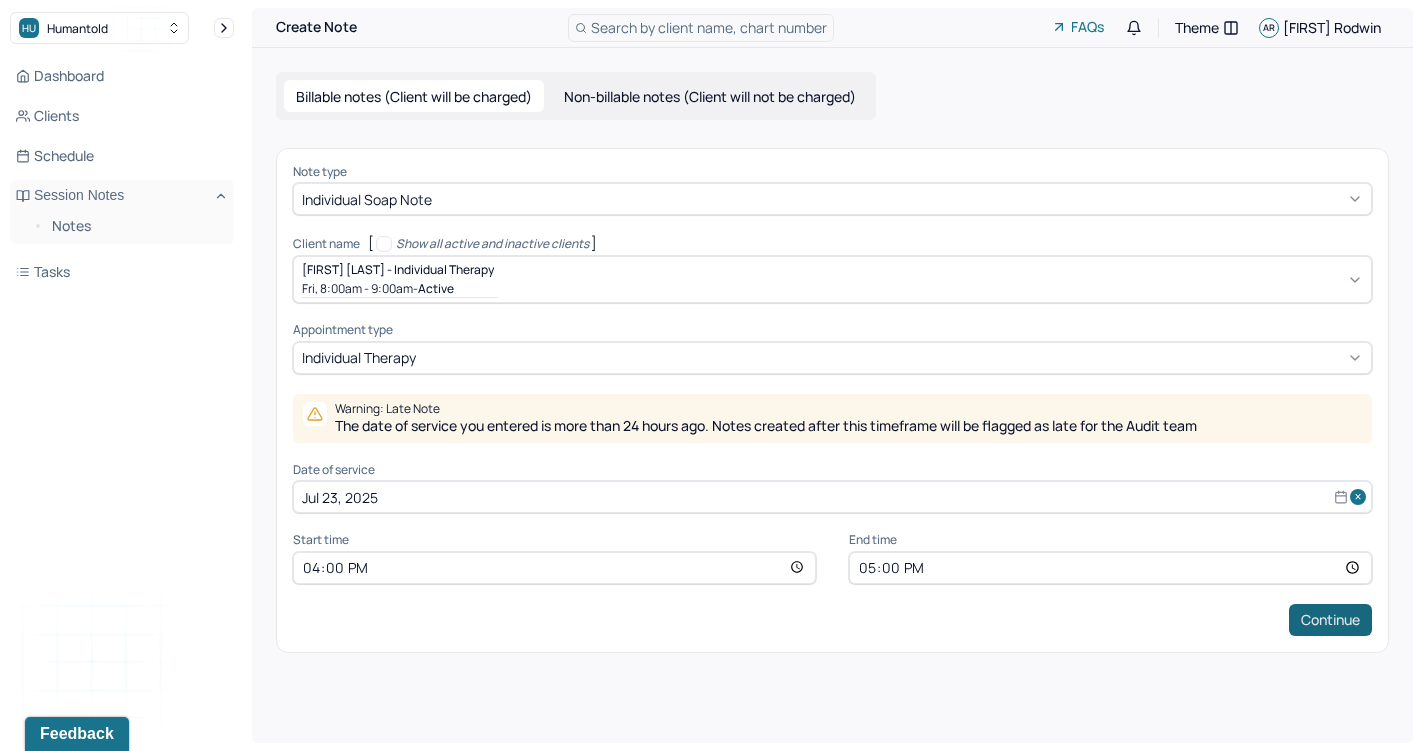 type on "17:00" 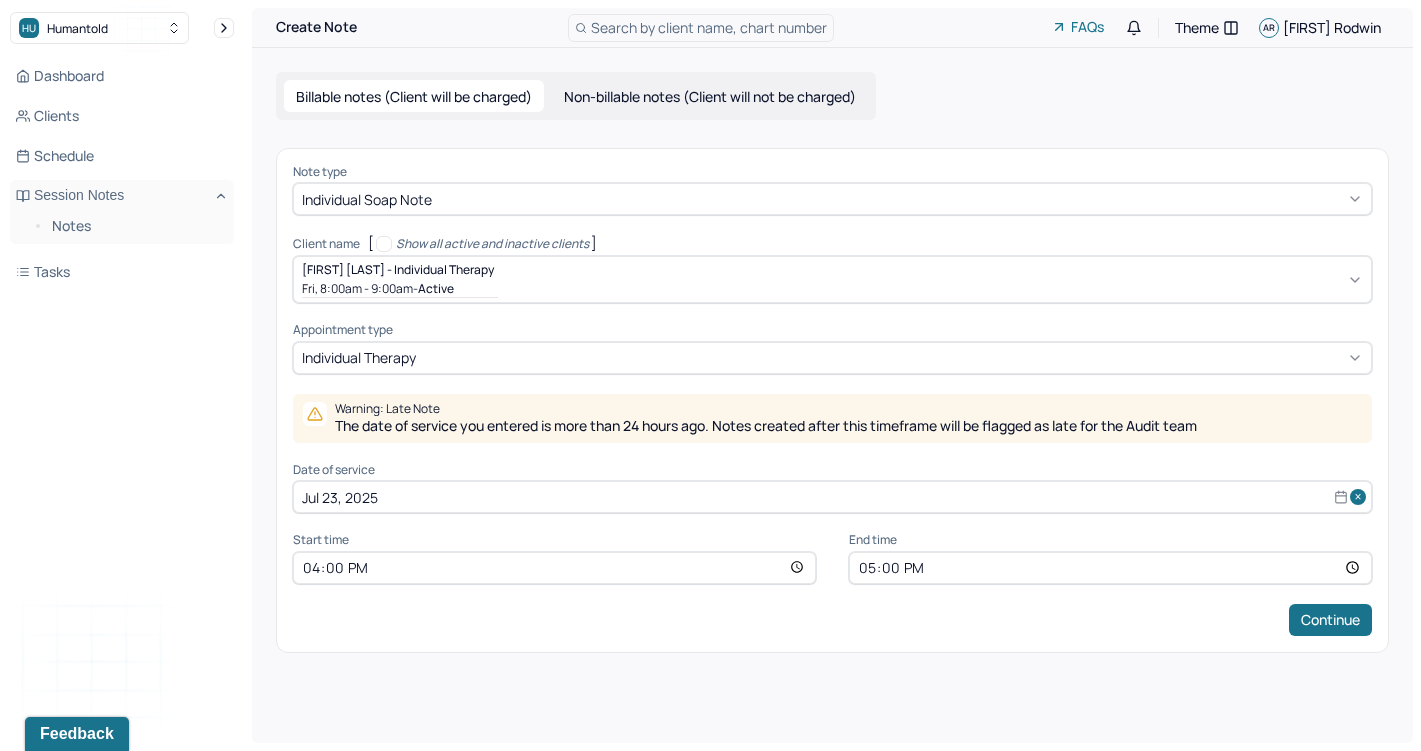 drag, startPoint x: 1330, startPoint y: 620, endPoint x: 975, endPoint y: 687, distance: 361.2672 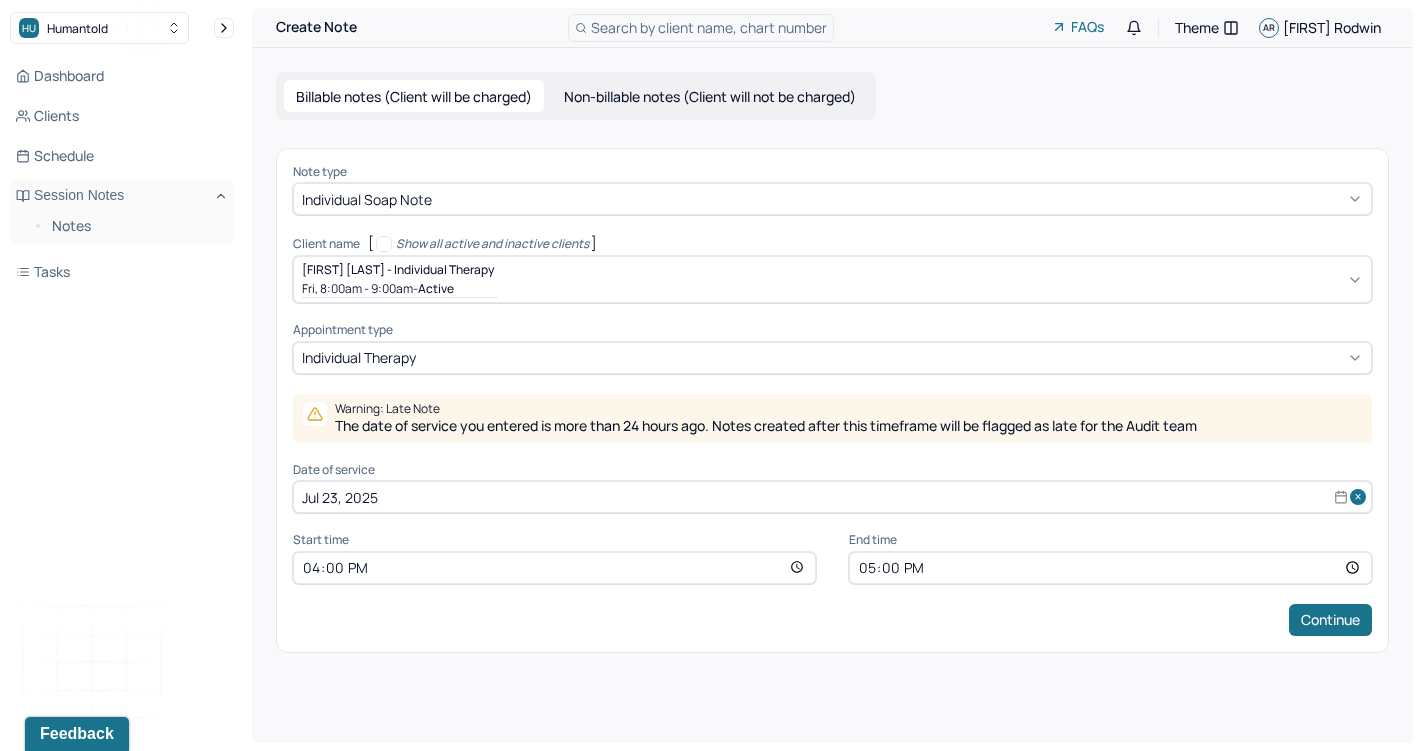 click on "Create Note Search by client name, chart number  FAQs Theme AR [FIRST]   [LAST] Billable notes (Client will be charged) Non-billable notes (Client will not be charged) Note type Individual soap note Client name [ Show all active and inactive clients ] [FIRST] [LAST] - Individual therapy Fri, 8:00am - 9:00am  -  active Supervisee name [FIRST] [LAST] Appointment type individual therapy Warning: Late Note The date of service you entered is more than 24 hours ago. Notes created after this timeframe will be flagged as late for the Audit team Date of service Jul 23, 2025 Start time 16:00 End time 17:00 Continue" at bounding box center (832, 375) 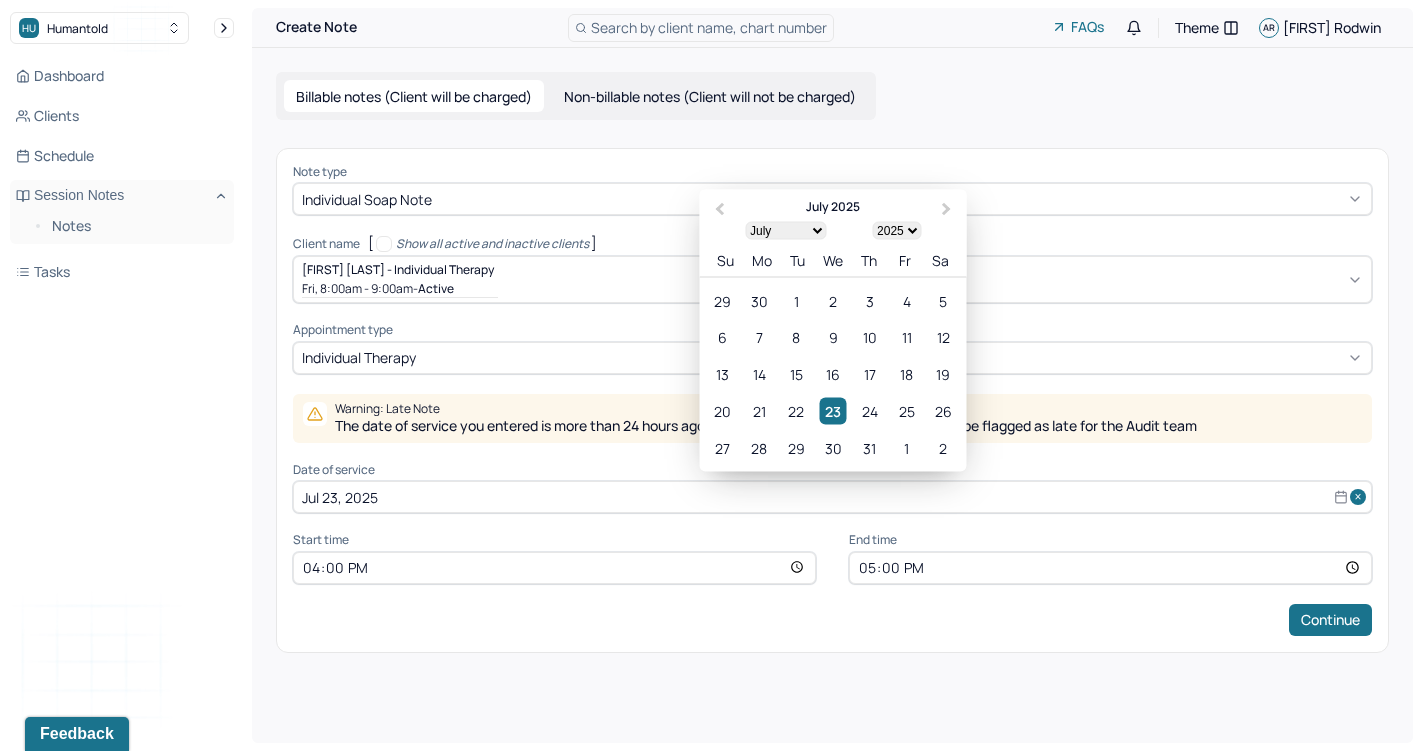 click on "Jul 23, 2025" at bounding box center (832, 497) 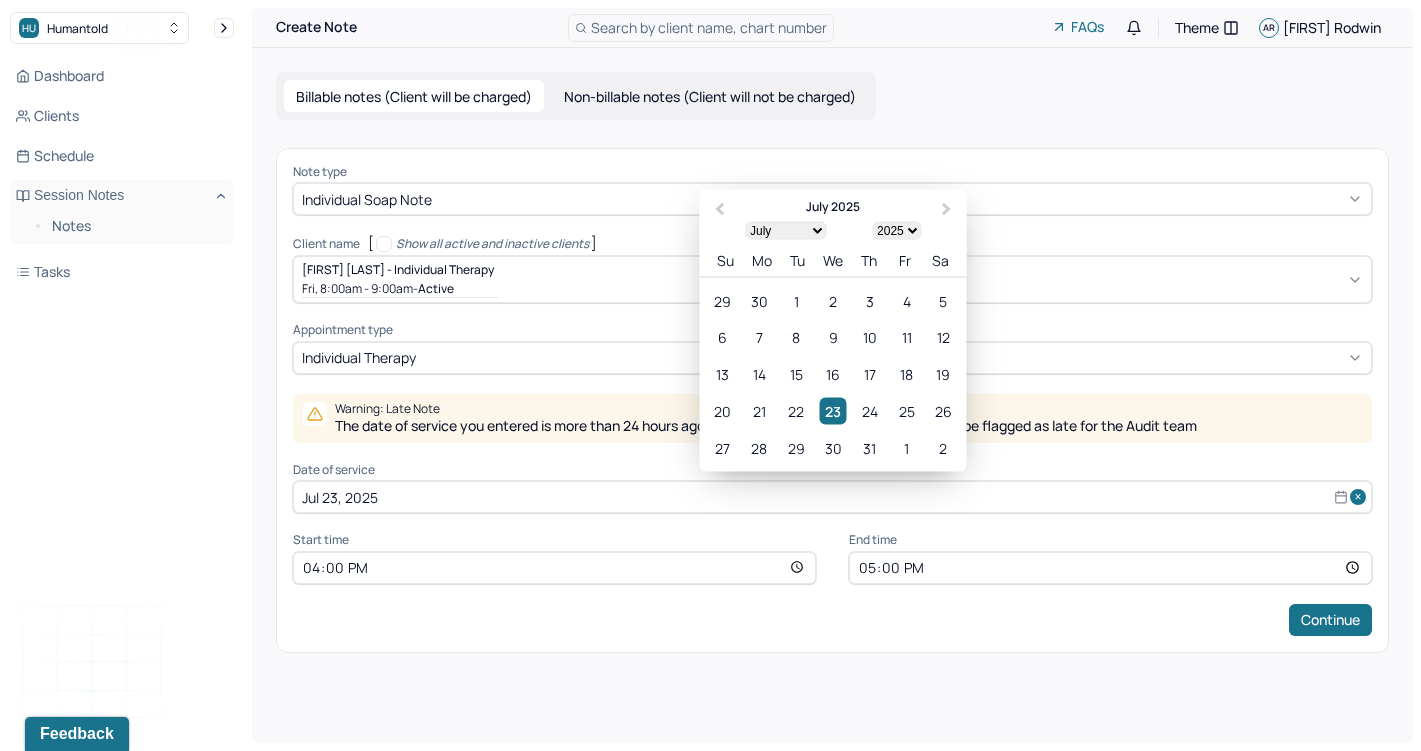 select on "7" 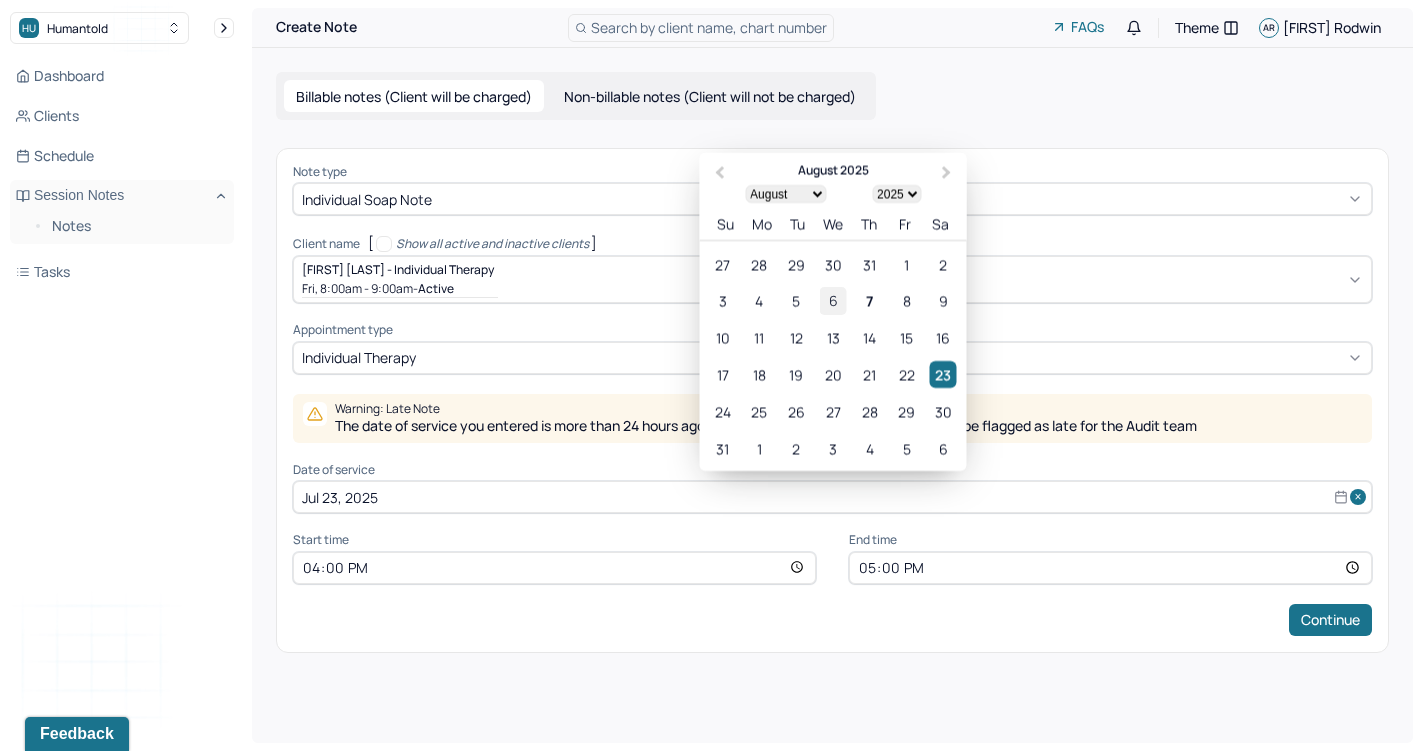 click on "6" at bounding box center [832, 301] 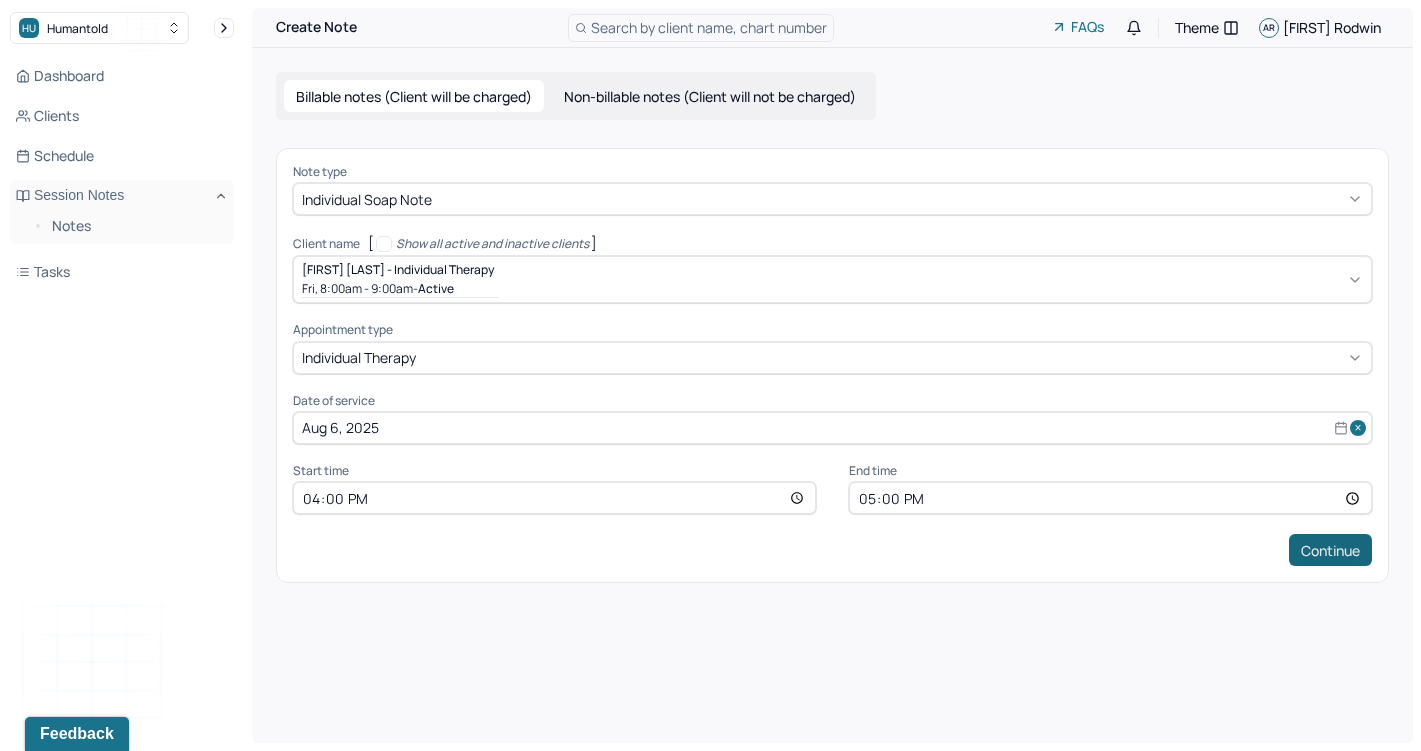 click on "Continue" at bounding box center (1330, 550) 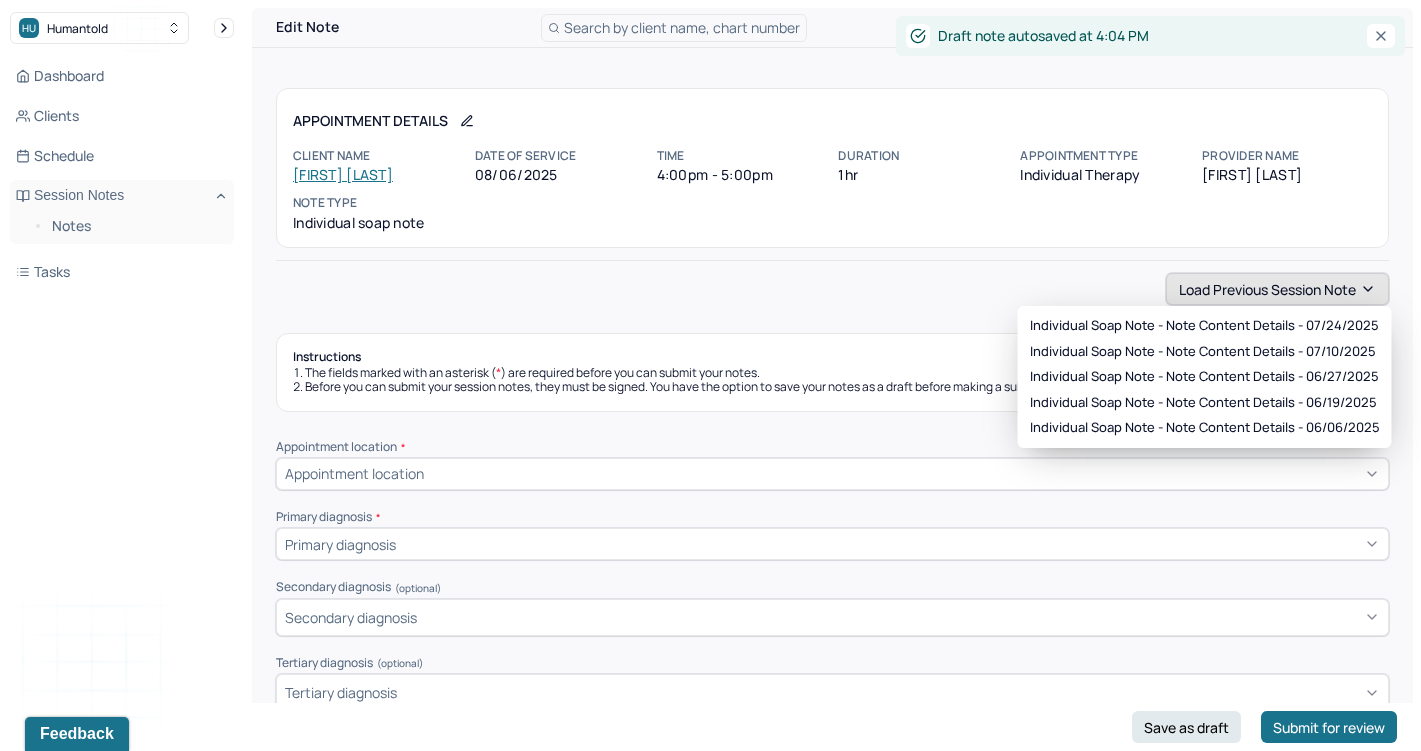 click on "Load previous session note" at bounding box center [1277, 289] 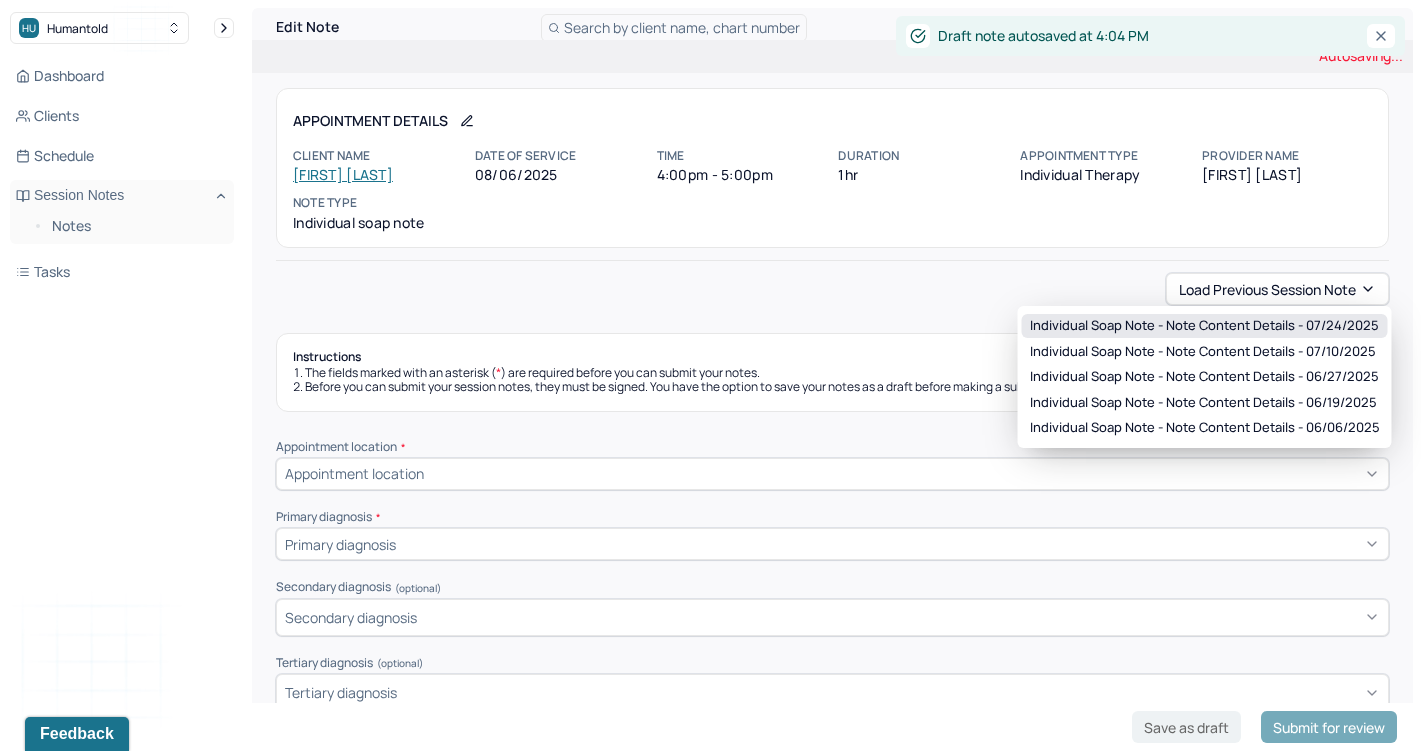 click on "Individual soap note   - Note content Details -   07/24/2025" at bounding box center (1204, 326) 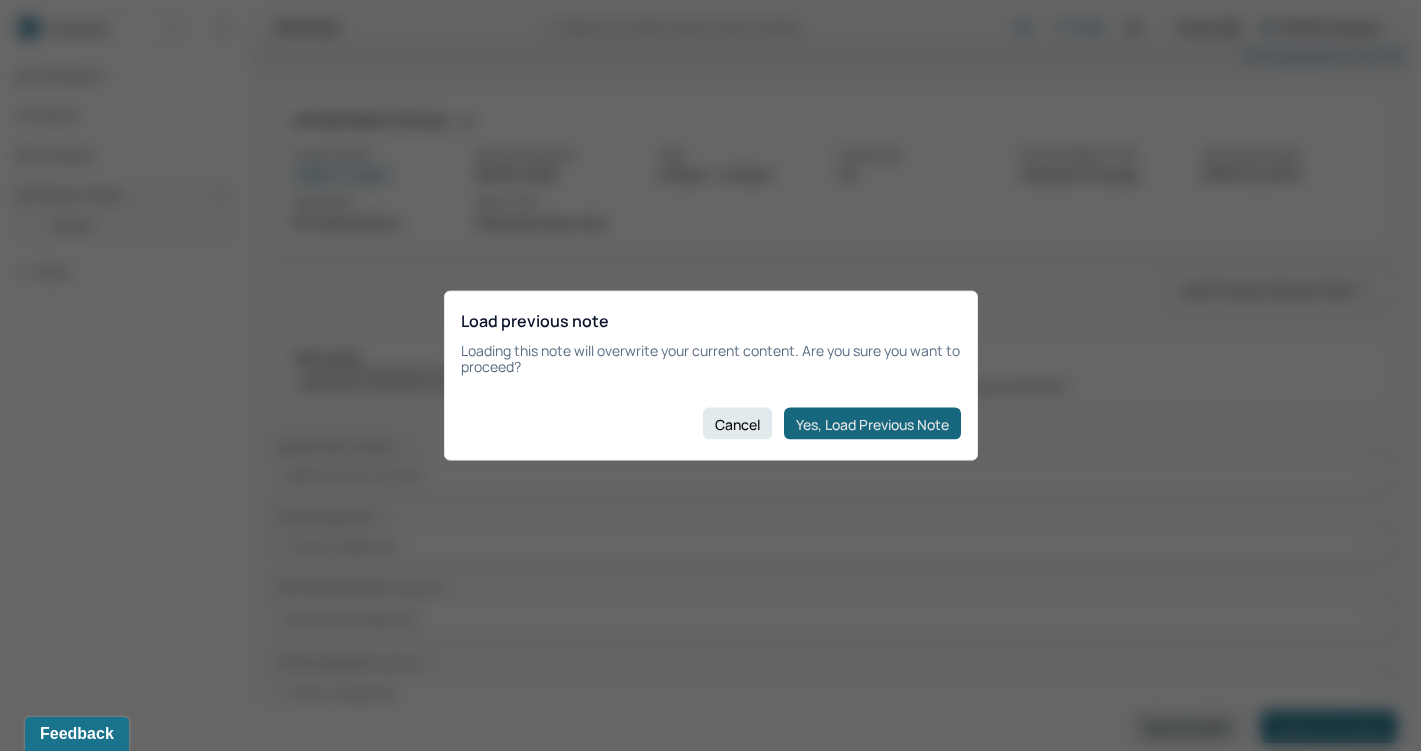 click on "Yes, Load Previous Note" at bounding box center [872, 424] 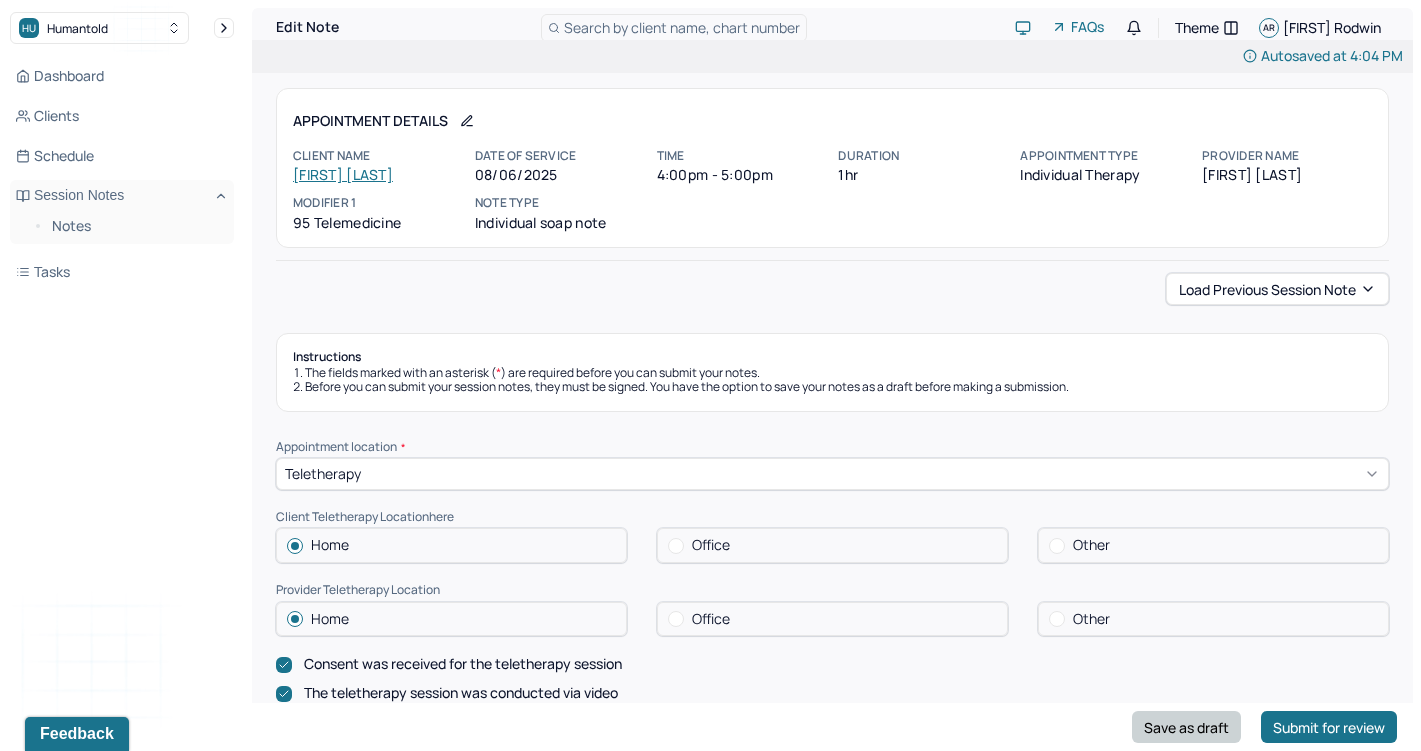 click on "Save as draft" at bounding box center [1186, 727] 